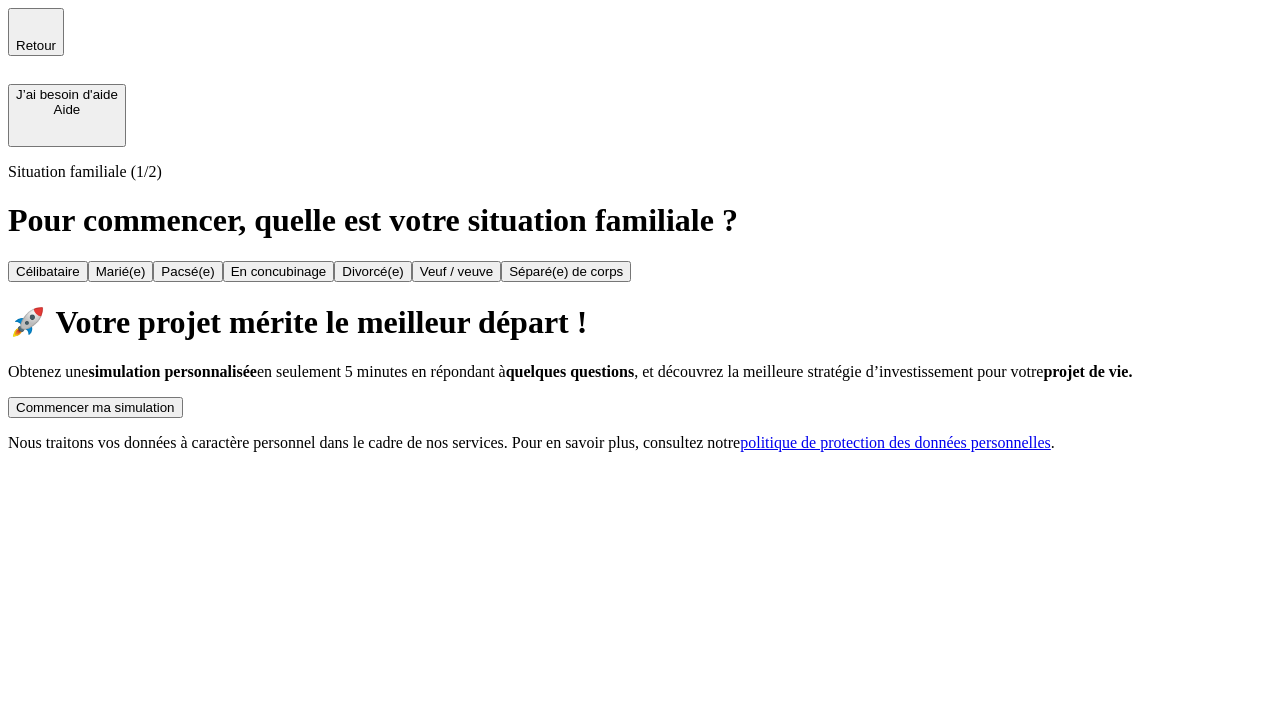 scroll, scrollTop: 0, scrollLeft: 0, axis: both 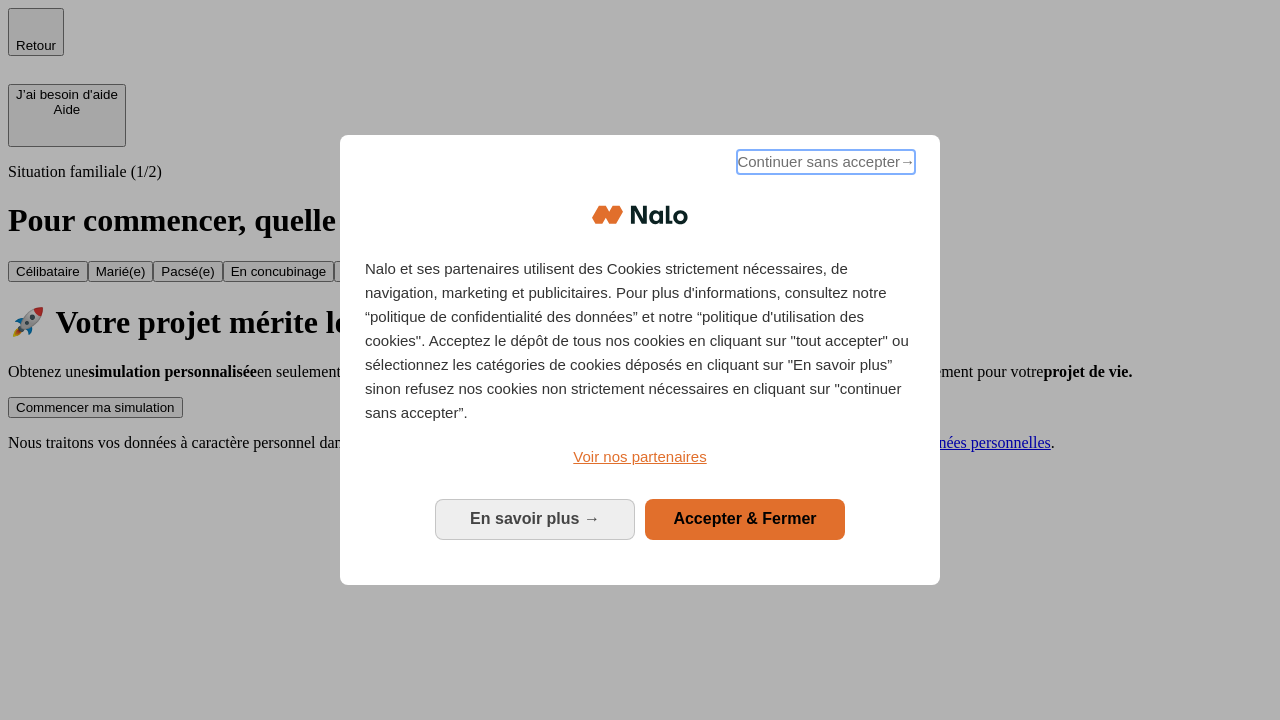click on "Continuer sans accepter  →" at bounding box center (826, 162) 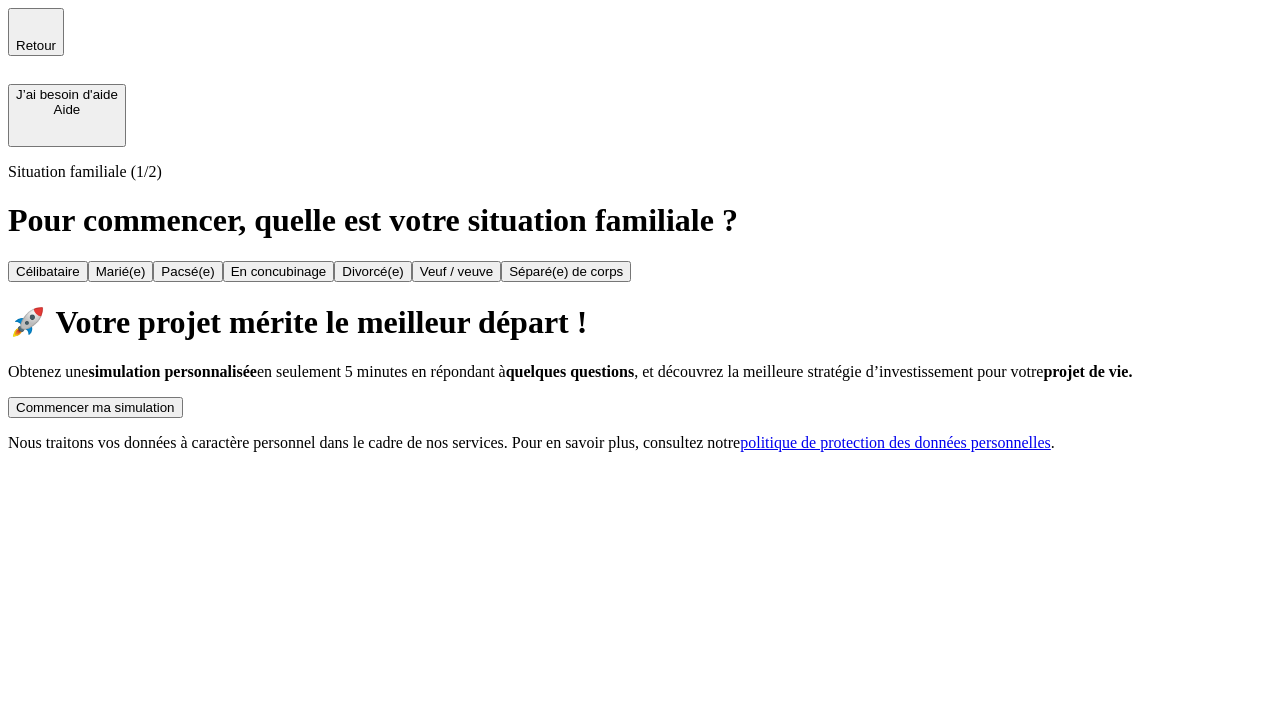 click on "Commencer ma simulation" at bounding box center [95, 407] 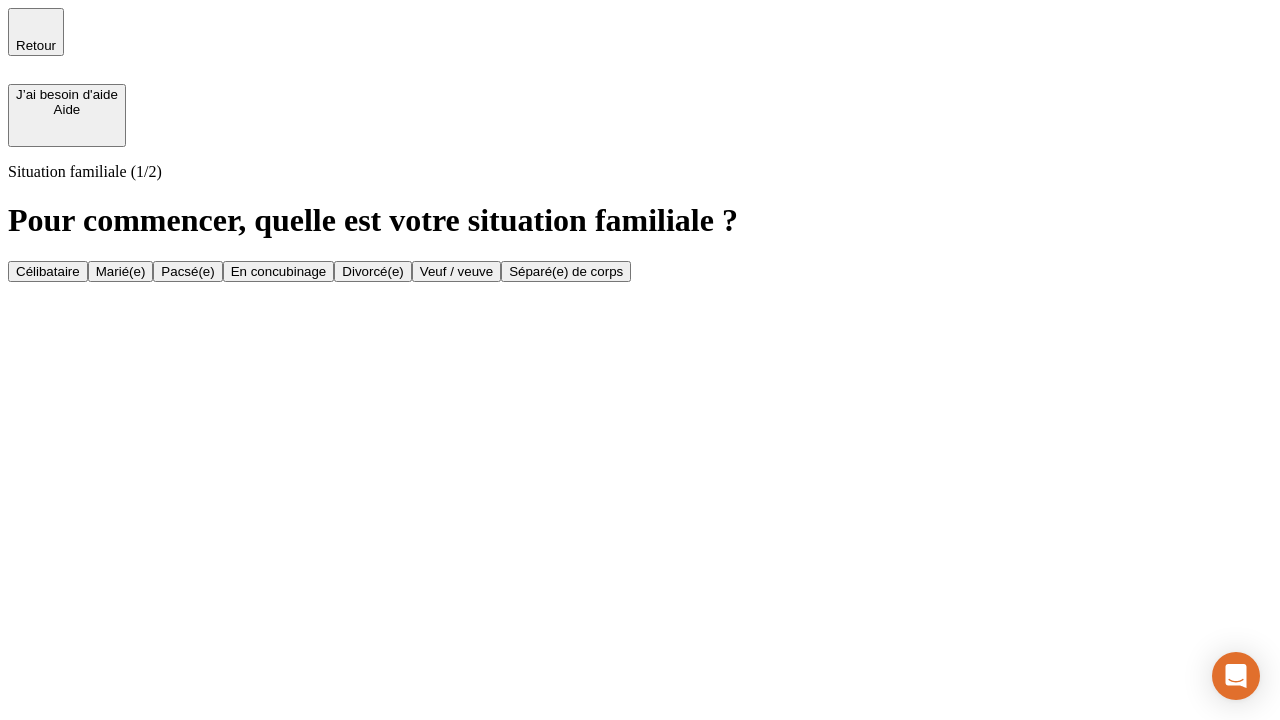 click on "Marié(e)" at bounding box center (121, 271) 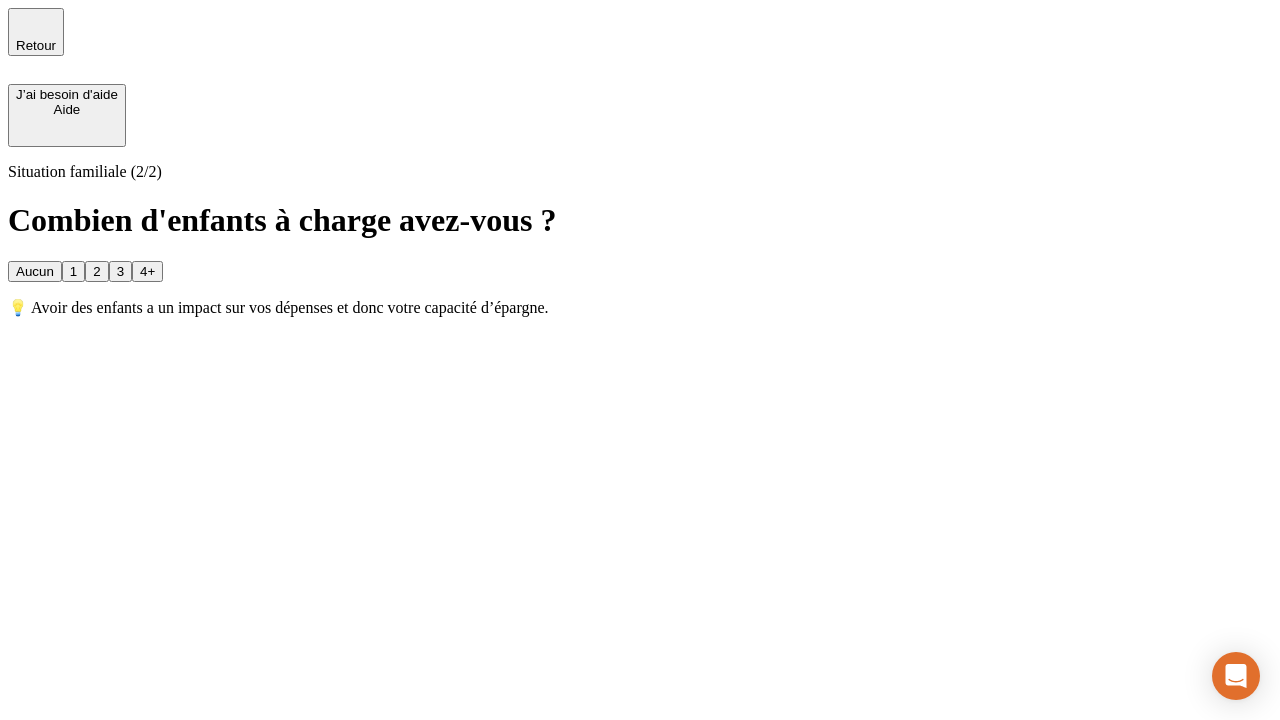 click on "1" at bounding box center [73, 271] 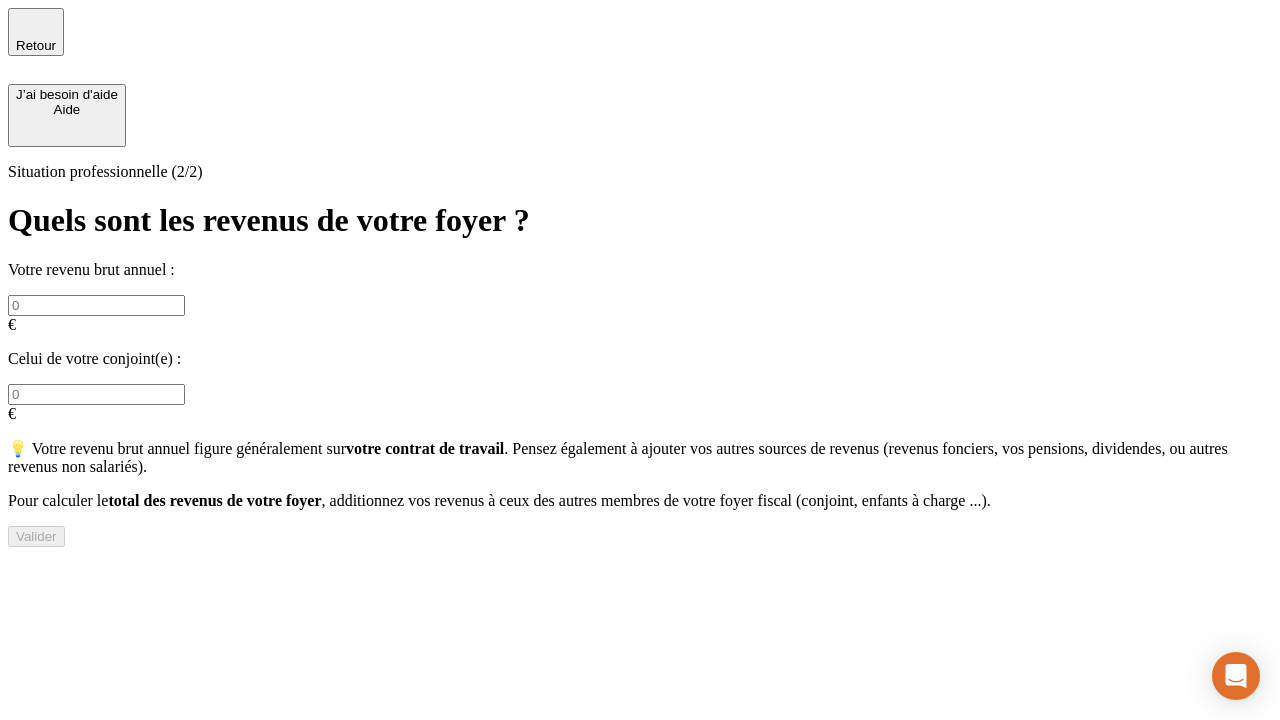 click at bounding box center (96, 305) 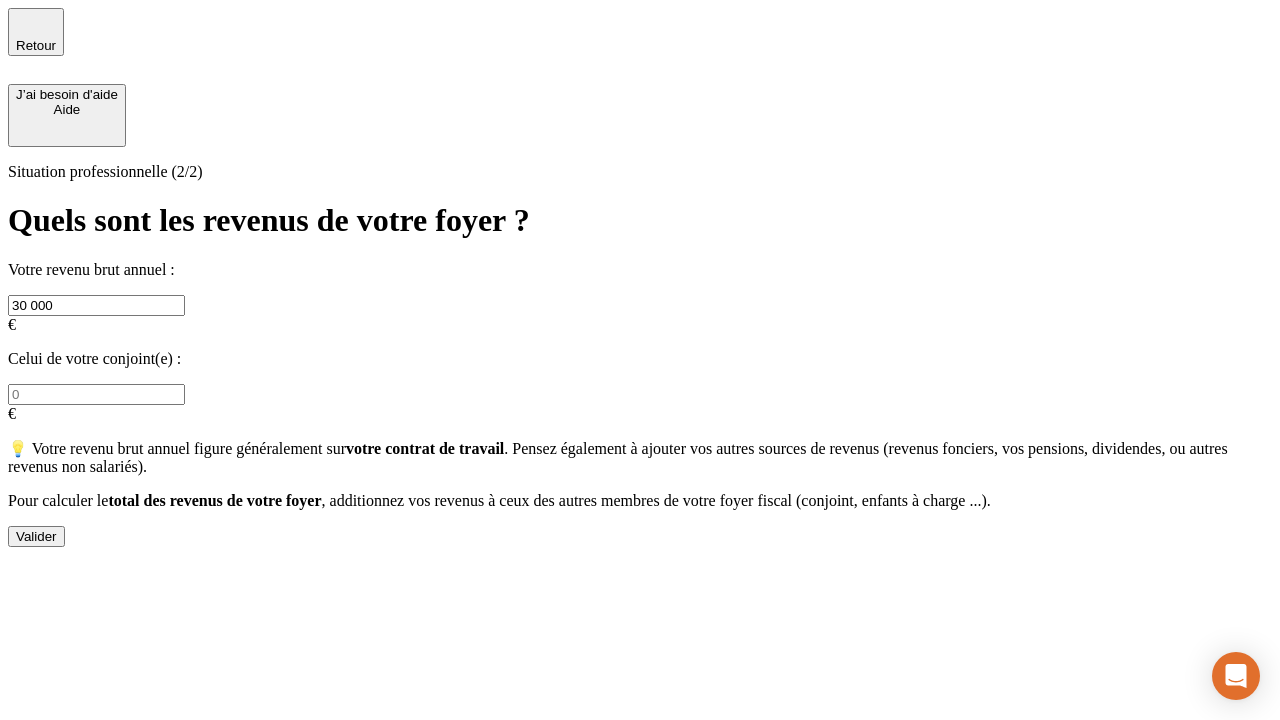 type on "30 000" 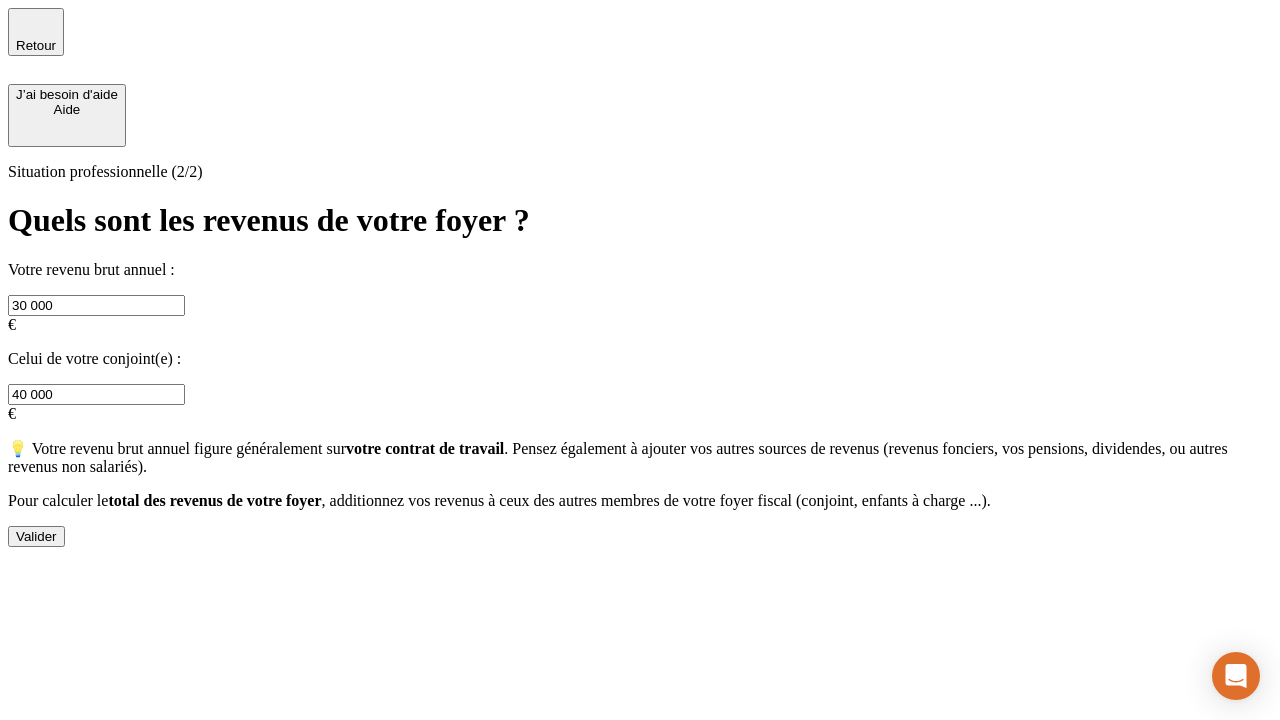 click on "Valider" at bounding box center [36, 536] 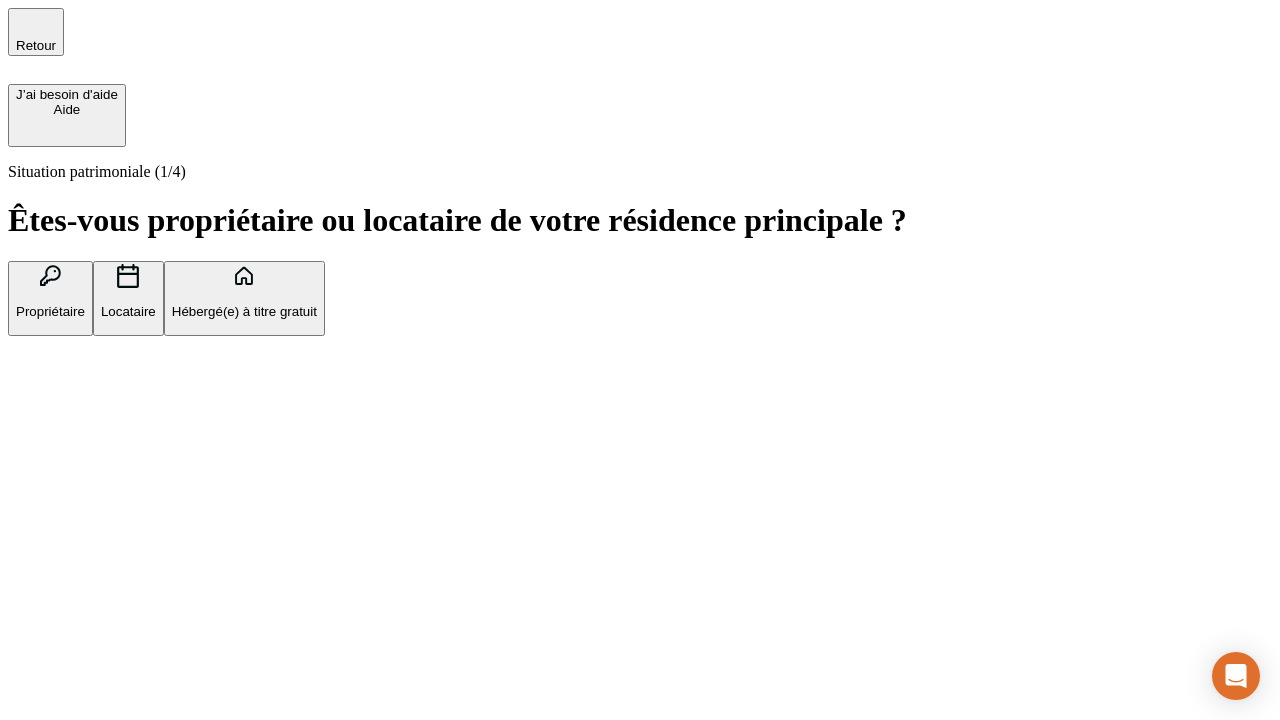 click on "Propriétaire" at bounding box center [50, 311] 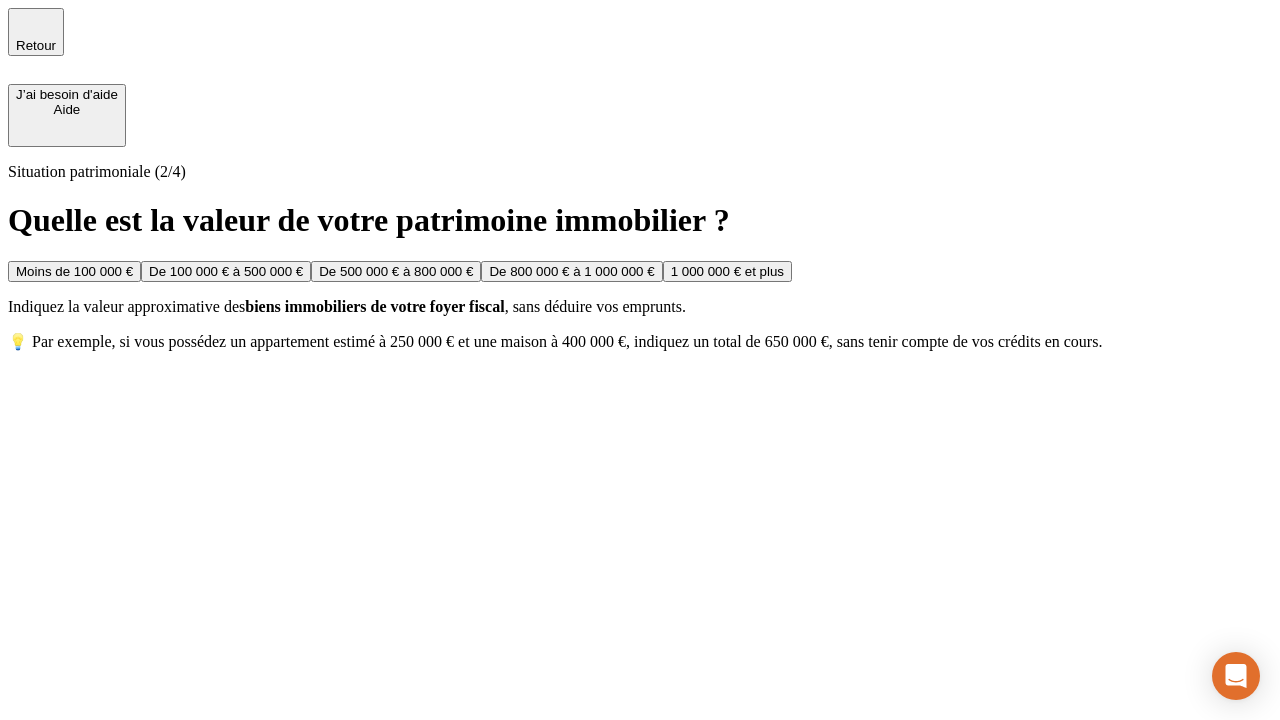 click on "De 100 000 € à 500 000 €" at bounding box center (226, 271) 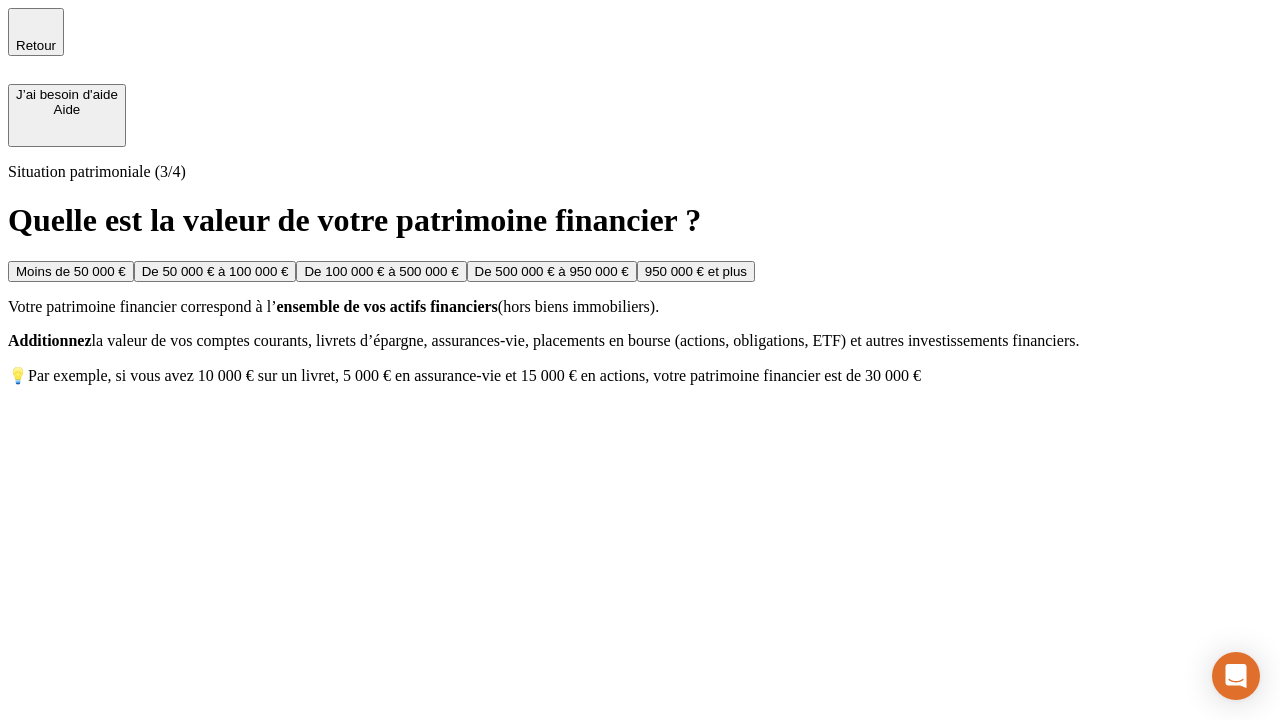 click on "Moins de 50 000 €" at bounding box center (71, 271) 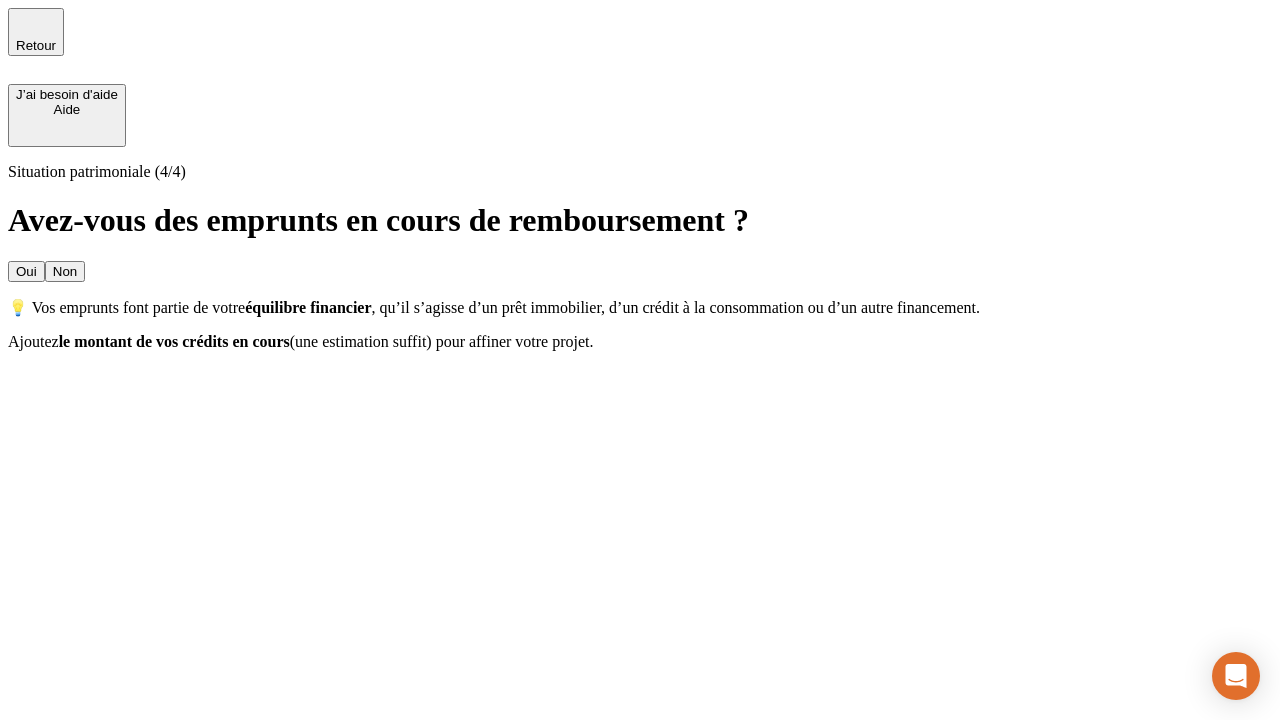 click on "Oui" at bounding box center [26, 271] 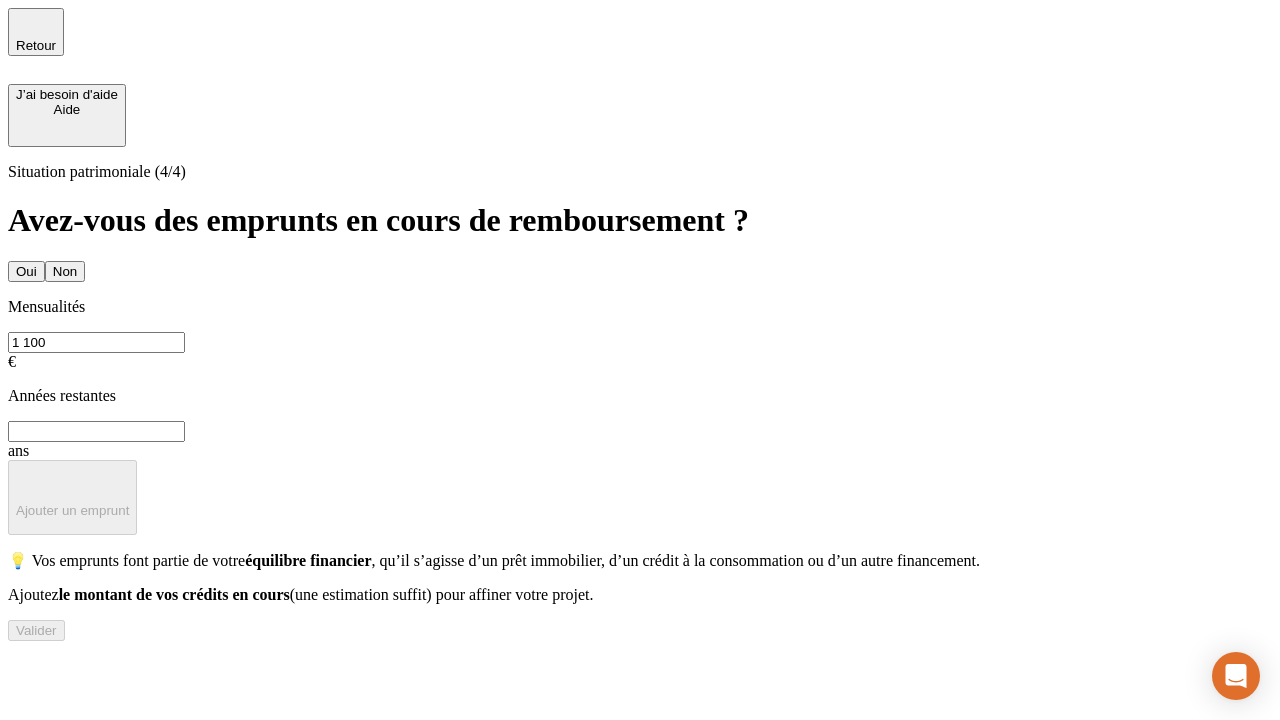 type on "1 100" 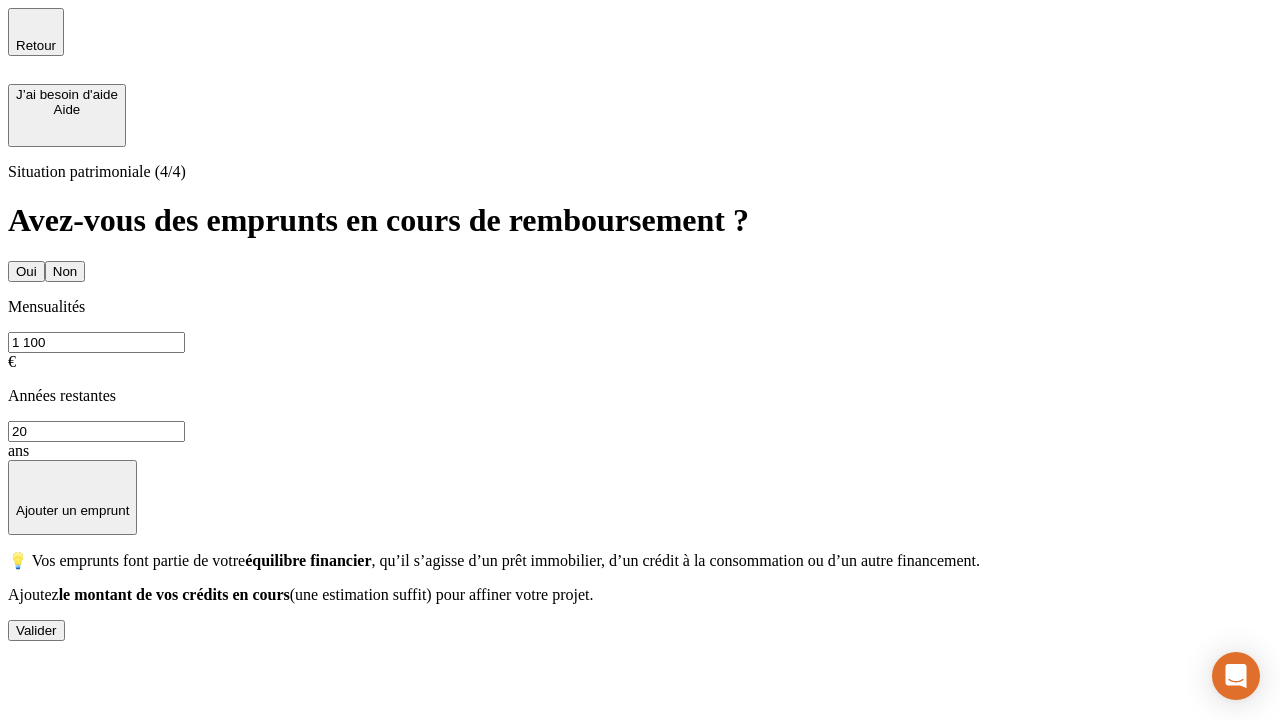 type on "20" 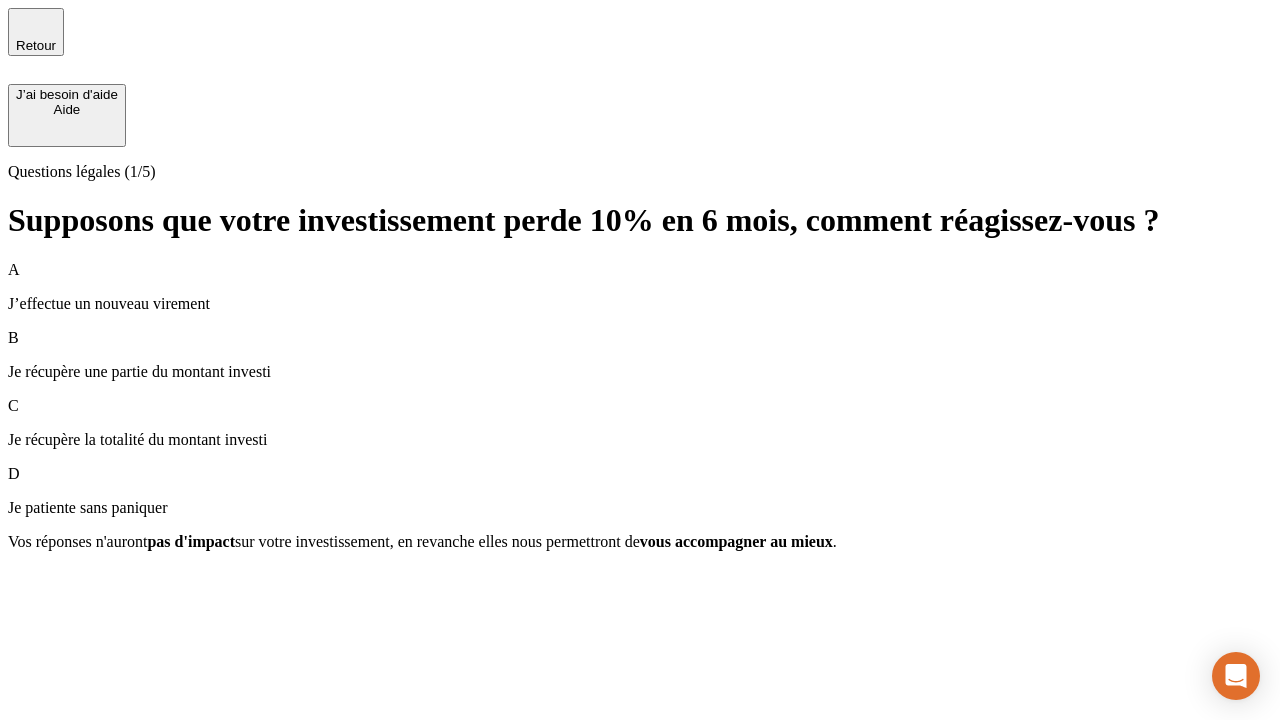 click on "Je récupère une partie du montant investi" at bounding box center (640, 372) 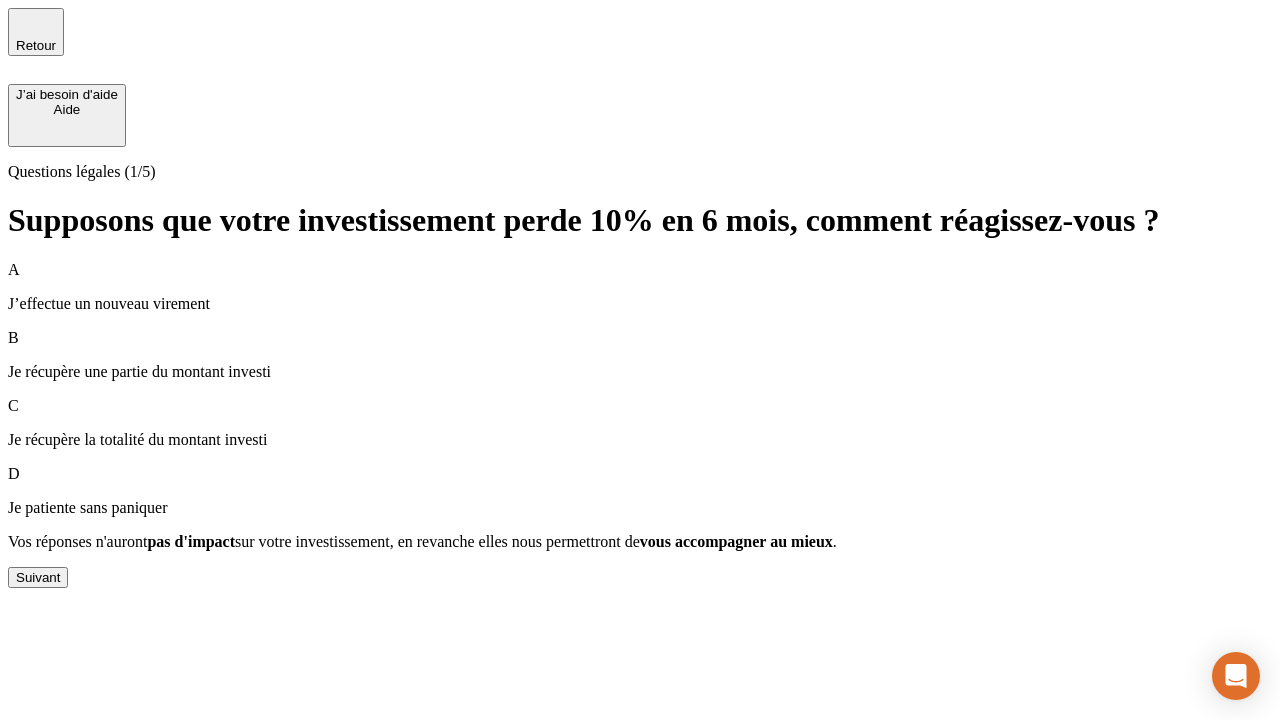 click on "Suivant" at bounding box center [38, 577] 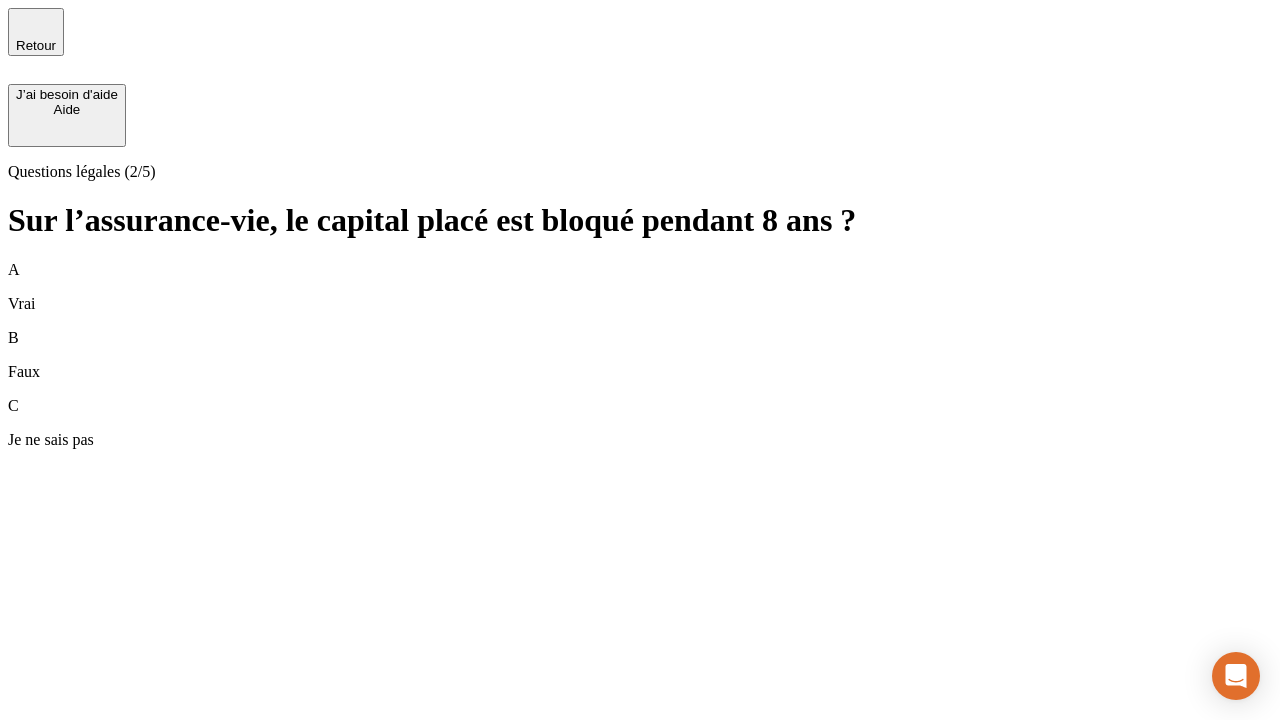 click on "A Vrai" at bounding box center (640, 287) 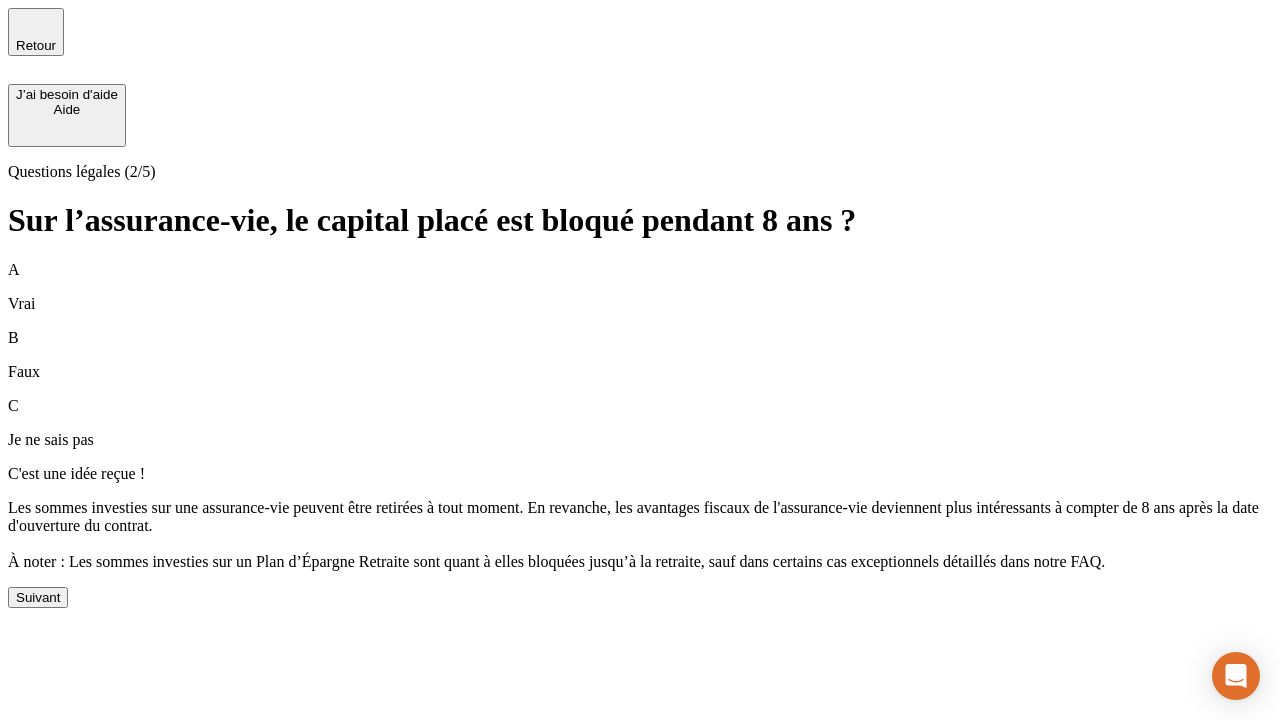 click on "Suivant" at bounding box center (38, 597) 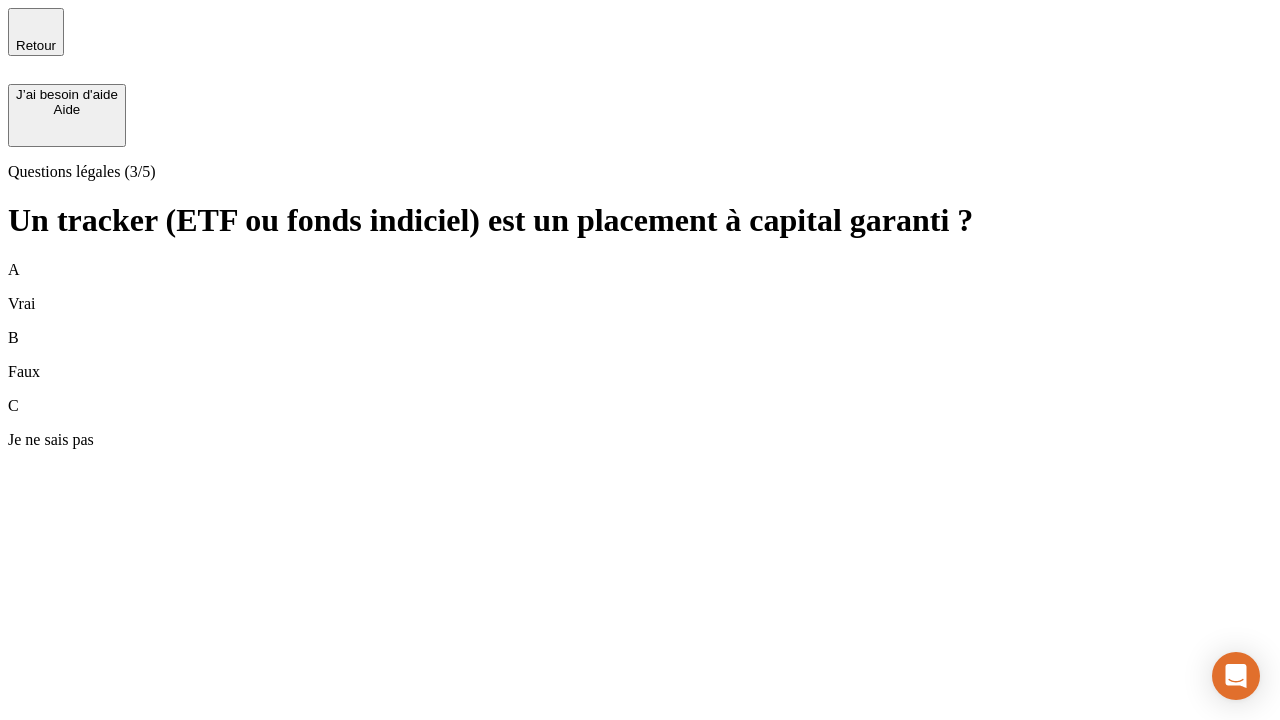click on "B Faux" at bounding box center (640, 355) 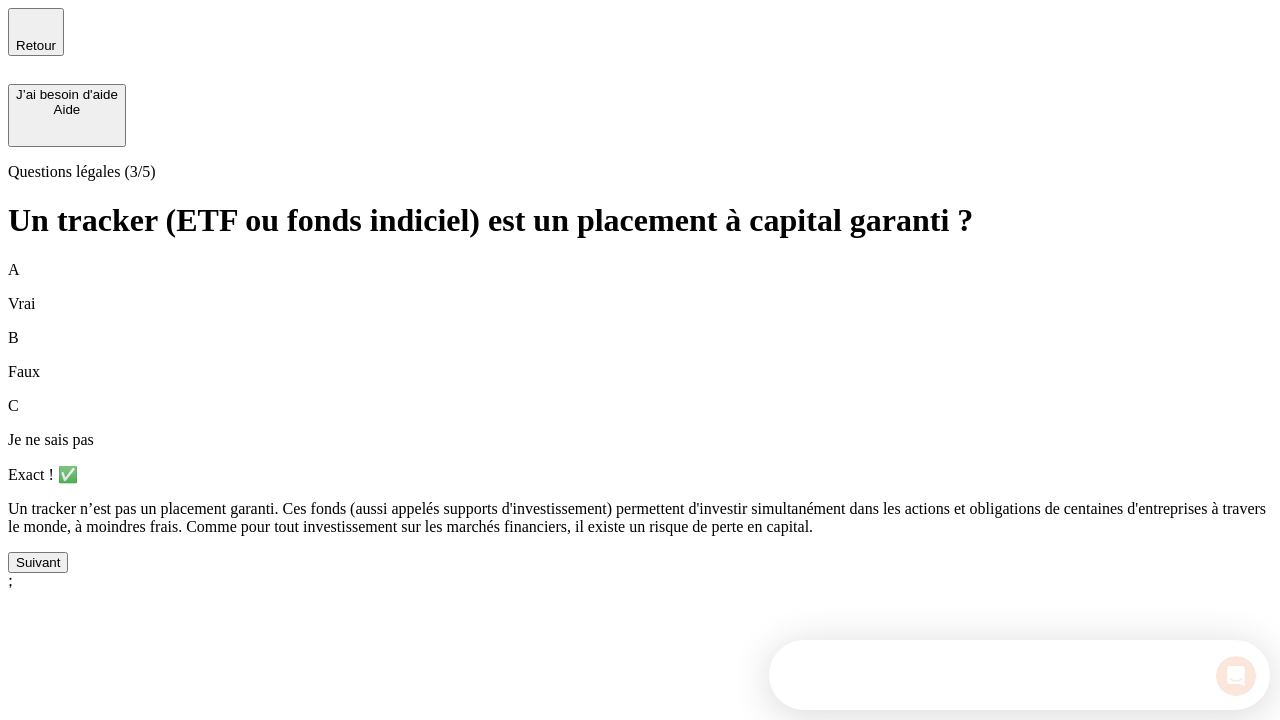 scroll, scrollTop: 0, scrollLeft: 0, axis: both 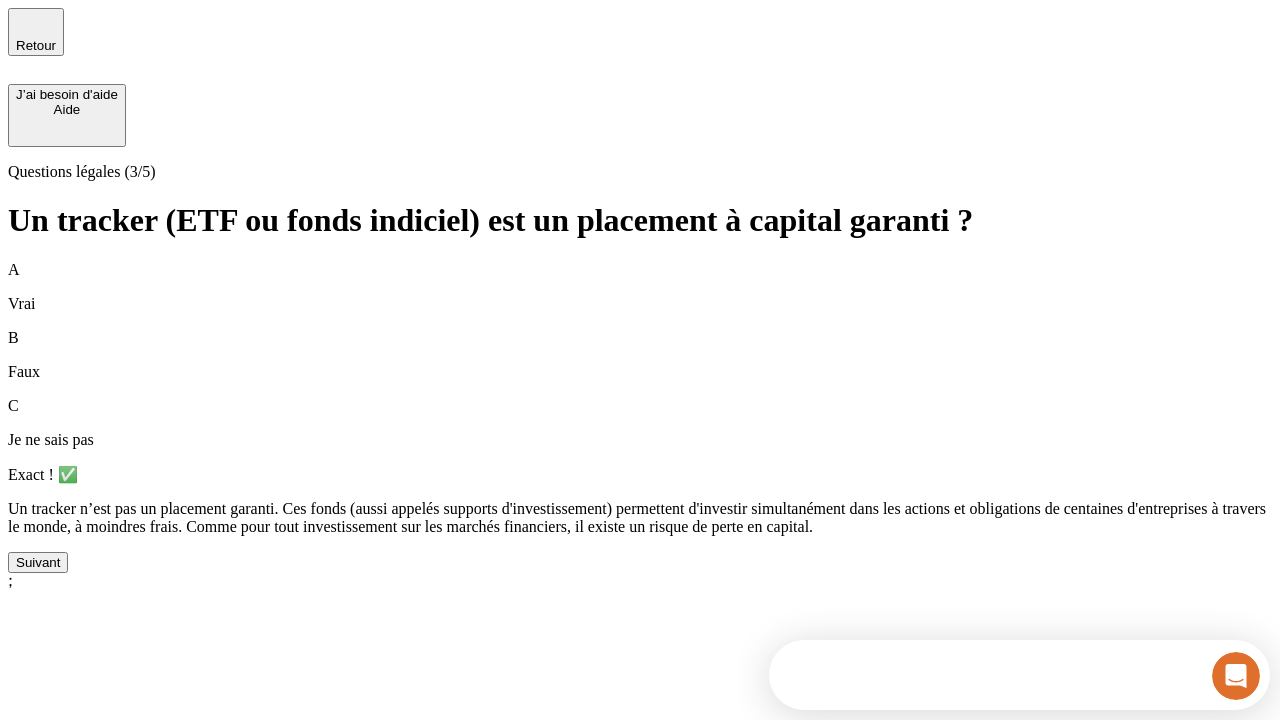 click on "Suivant" at bounding box center [38, 562] 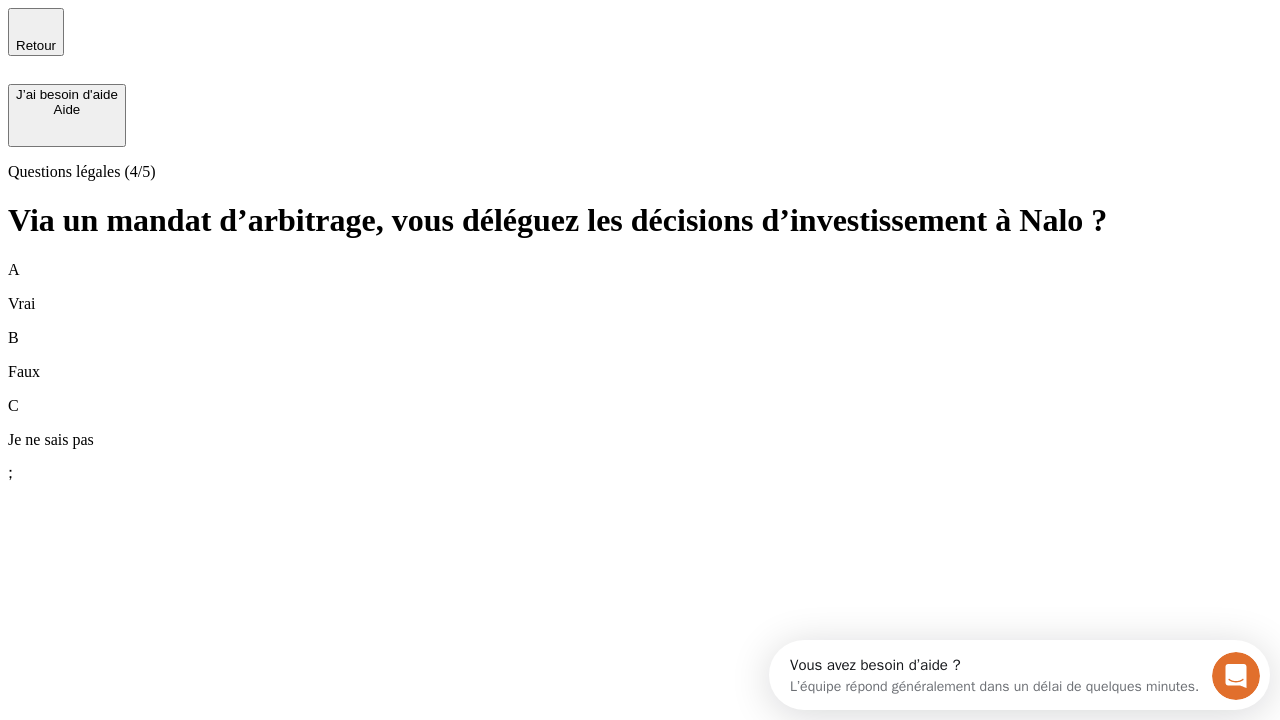 click on "A Vrai" at bounding box center (640, 287) 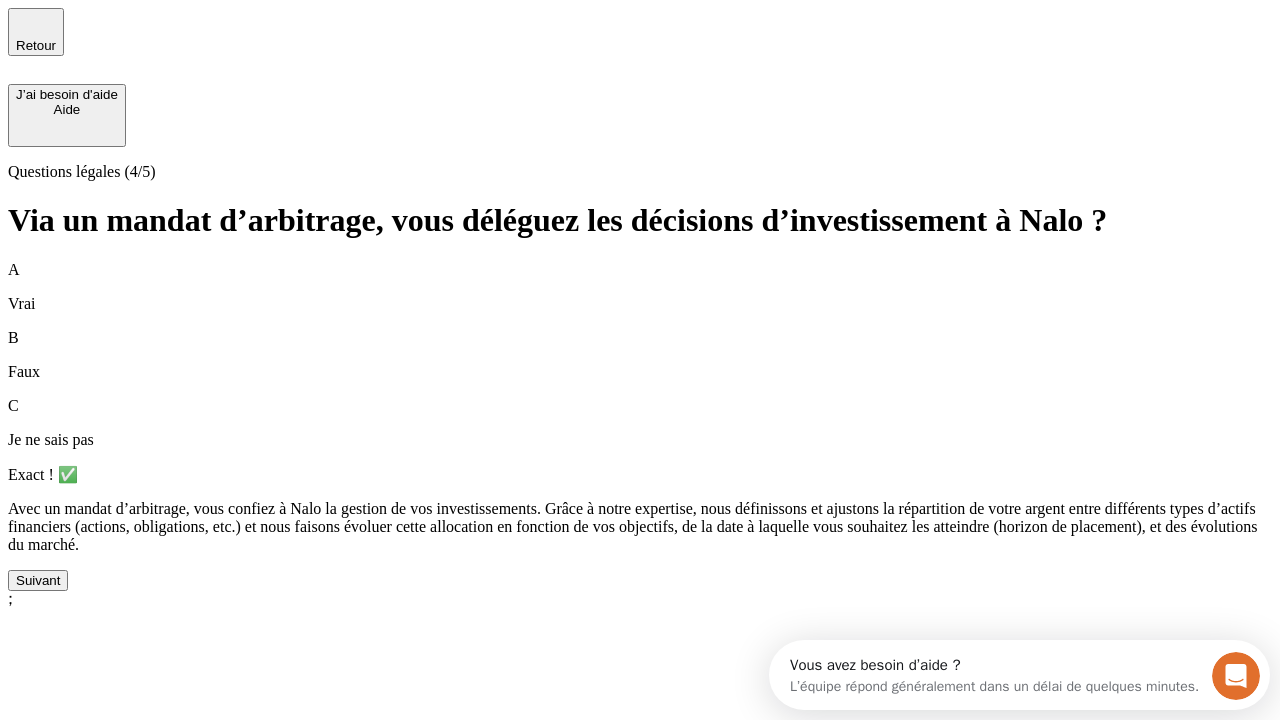click on "Suivant" at bounding box center (38, 580) 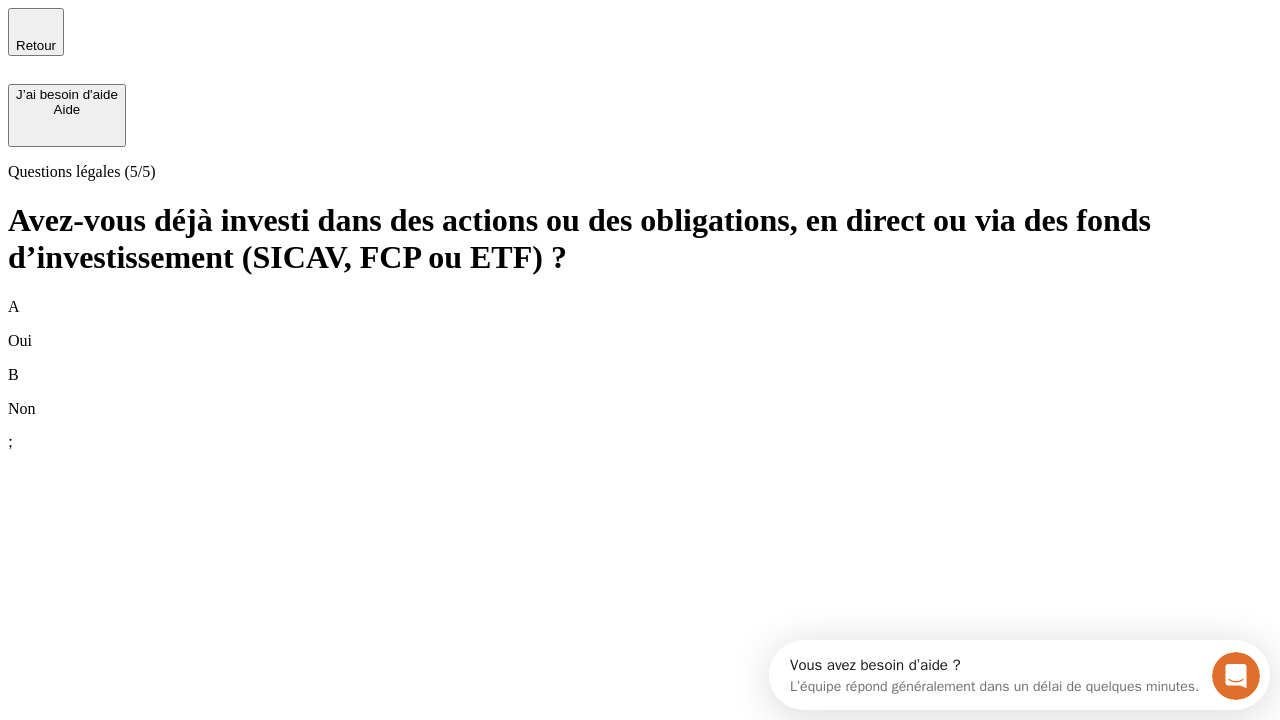 click on "B Non" at bounding box center [640, 392] 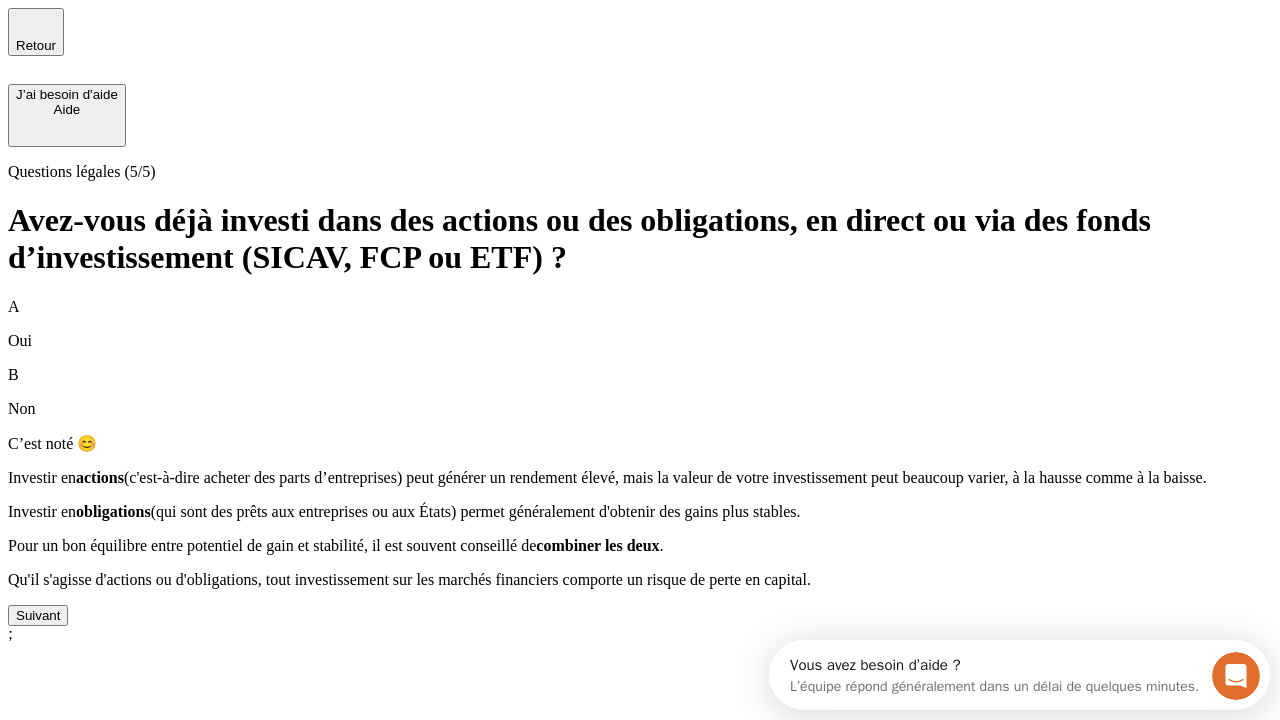 click on "Suivant" at bounding box center (38, 615) 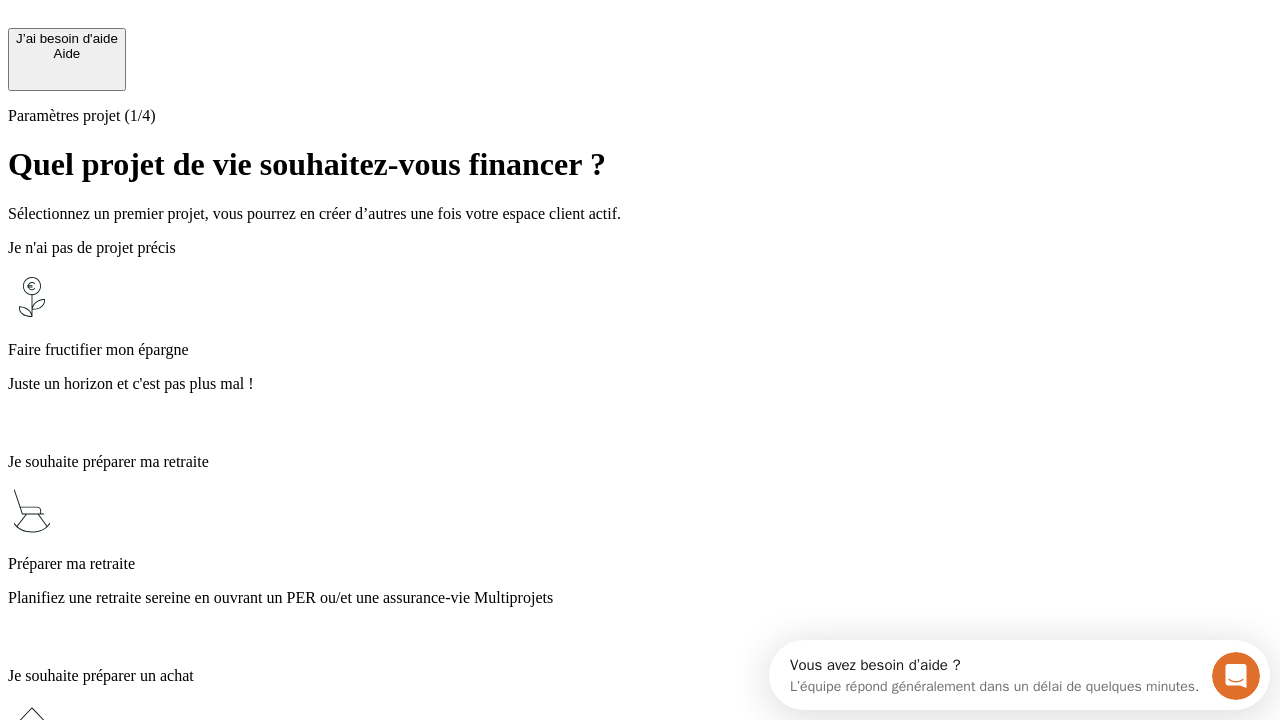 click on "Juste un horizon et c'est pas plus mal !" at bounding box center (640, 384) 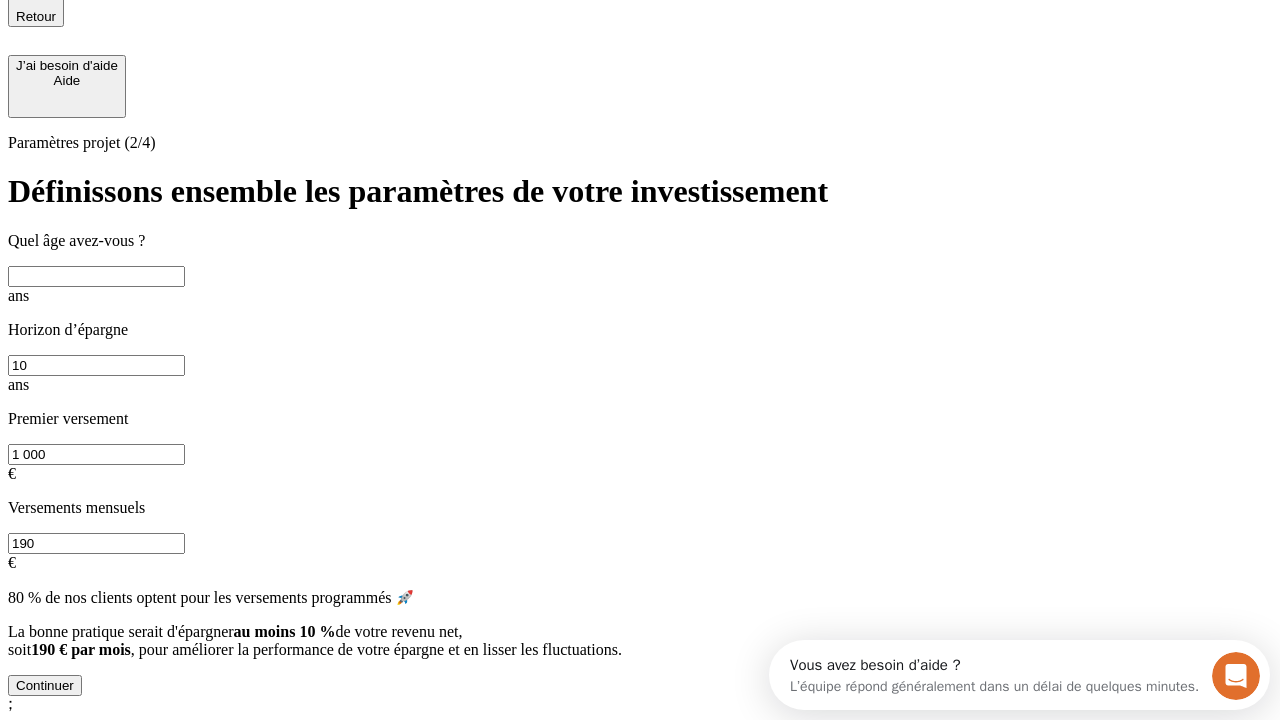 scroll, scrollTop: 22, scrollLeft: 0, axis: vertical 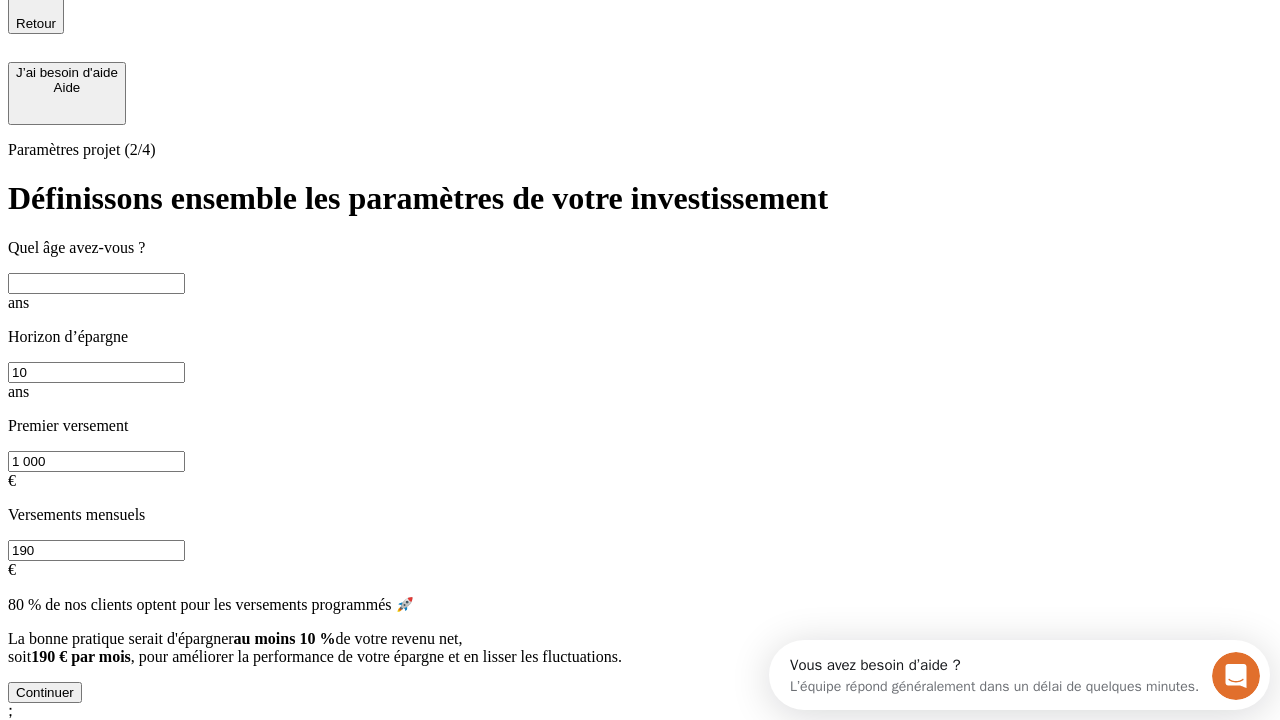 click at bounding box center [96, 283] 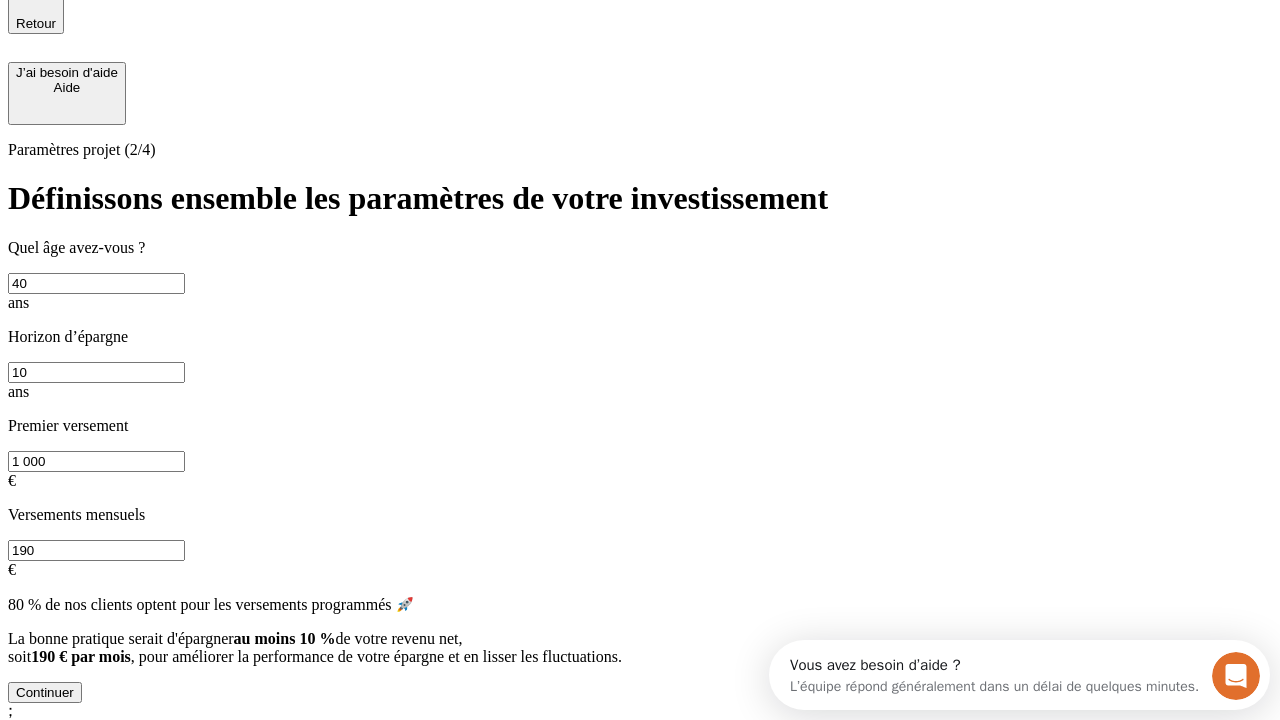 type on "40" 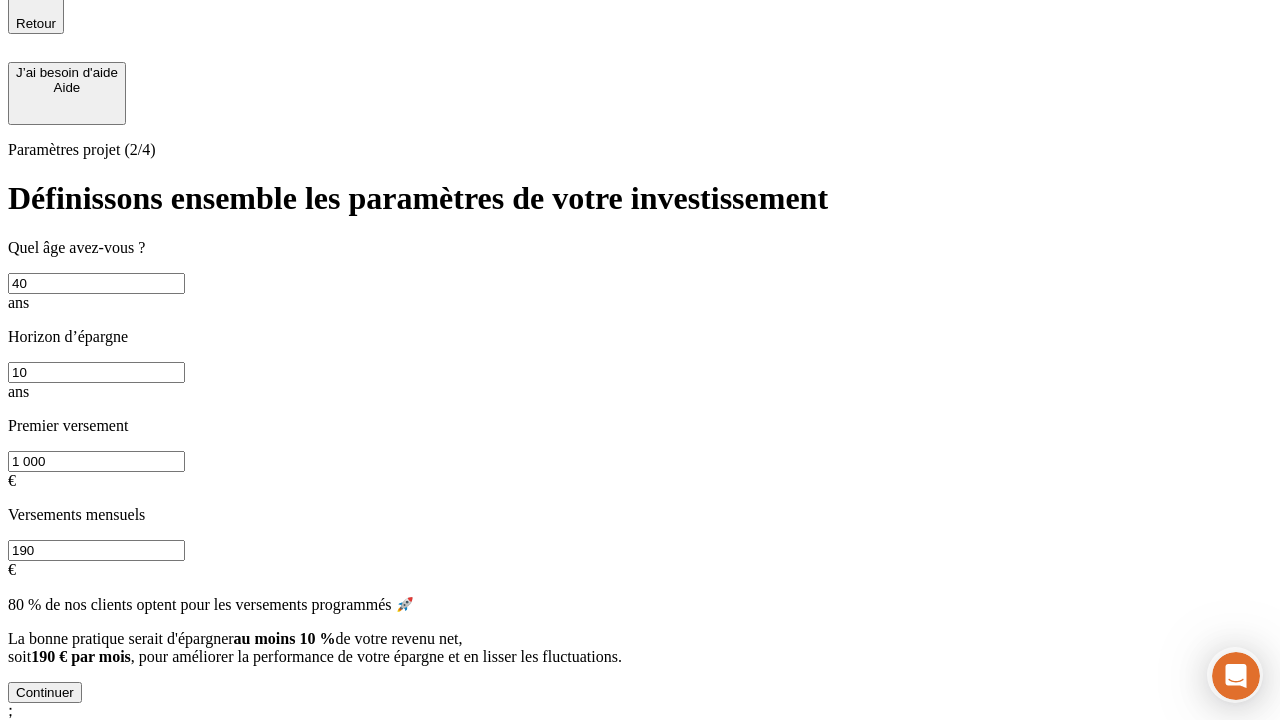 click on "1 000" at bounding box center (96, 461) 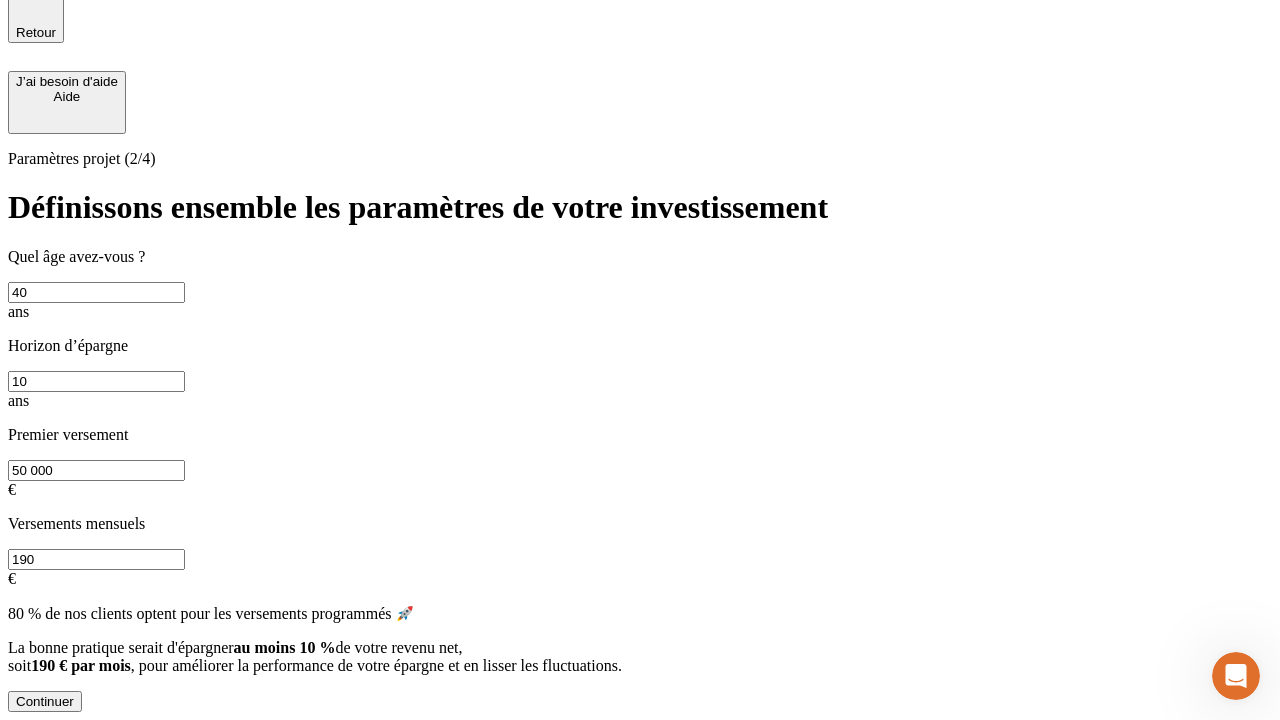 scroll, scrollTop: 4, scrollLeft: 0, axis: vertical 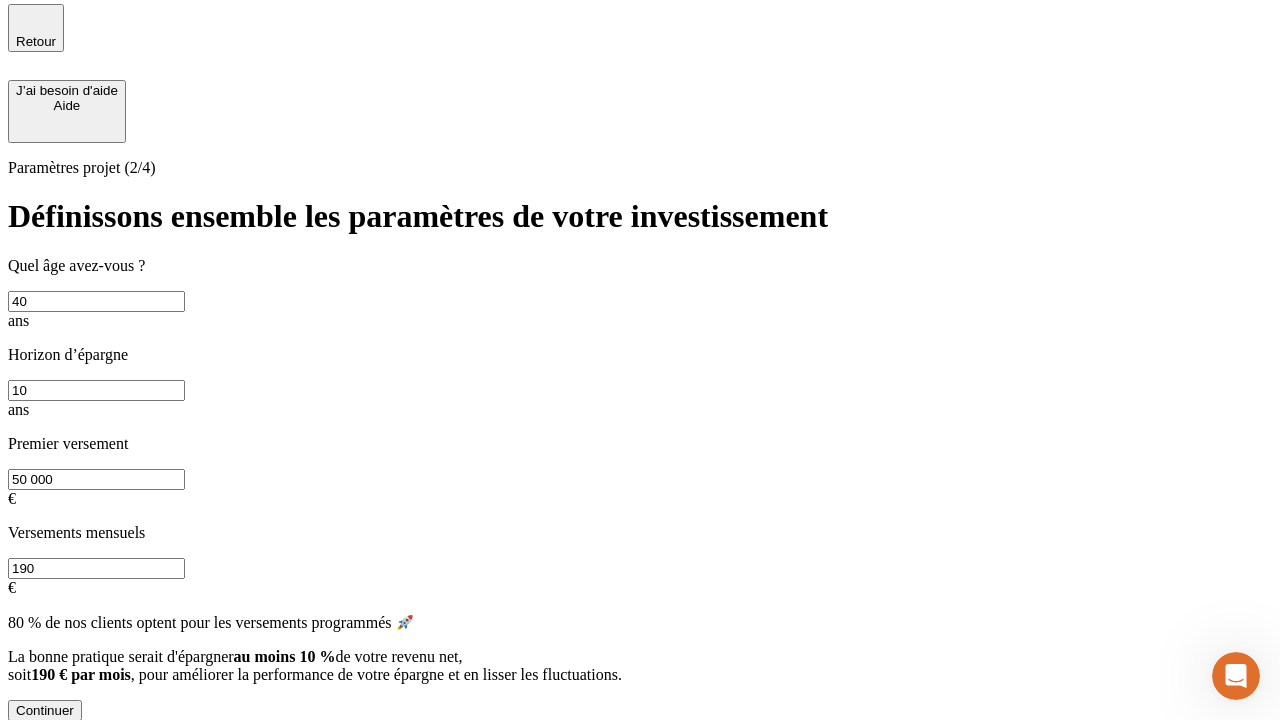 type on "50 000" 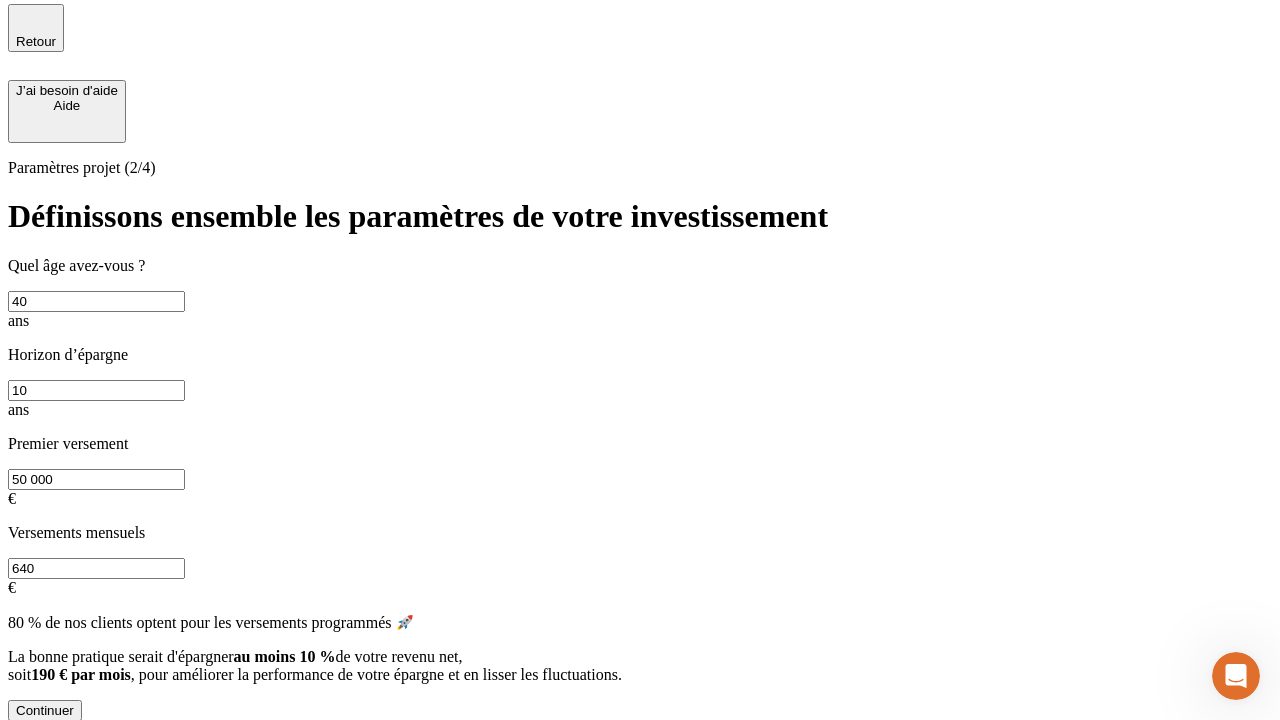 type on "640" 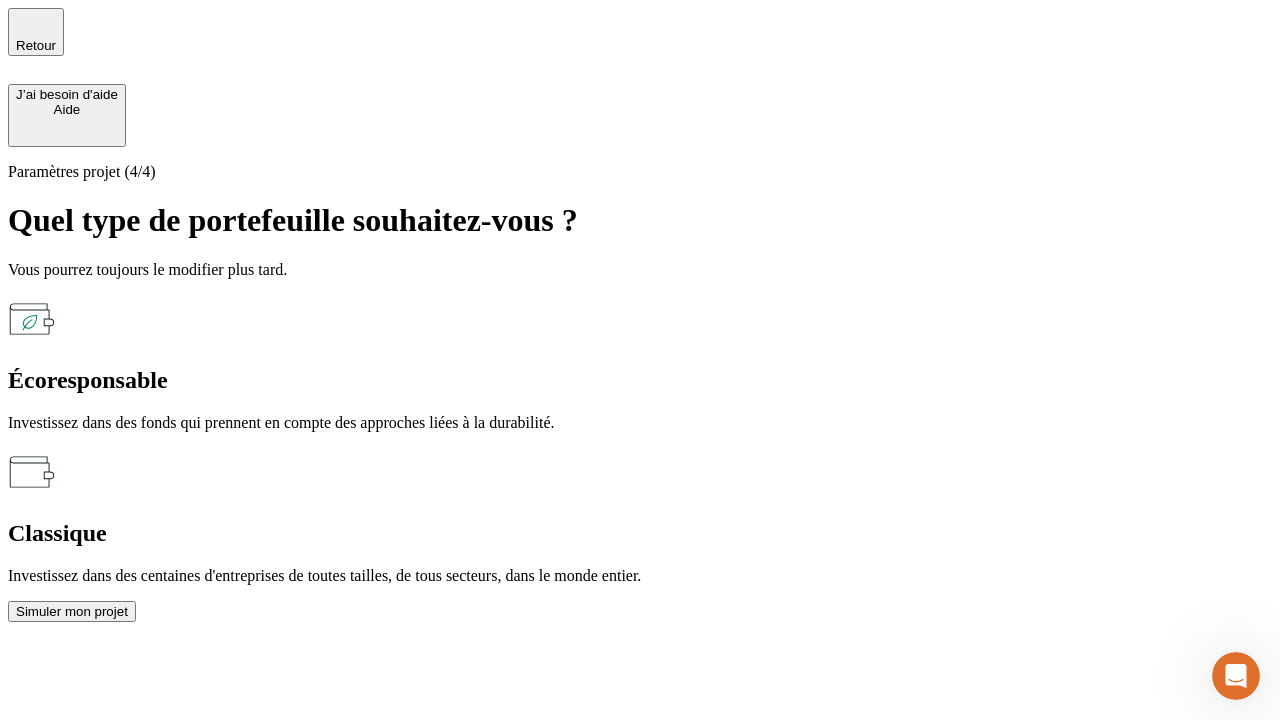 click on "Classique" at bounding box center (640, 533) 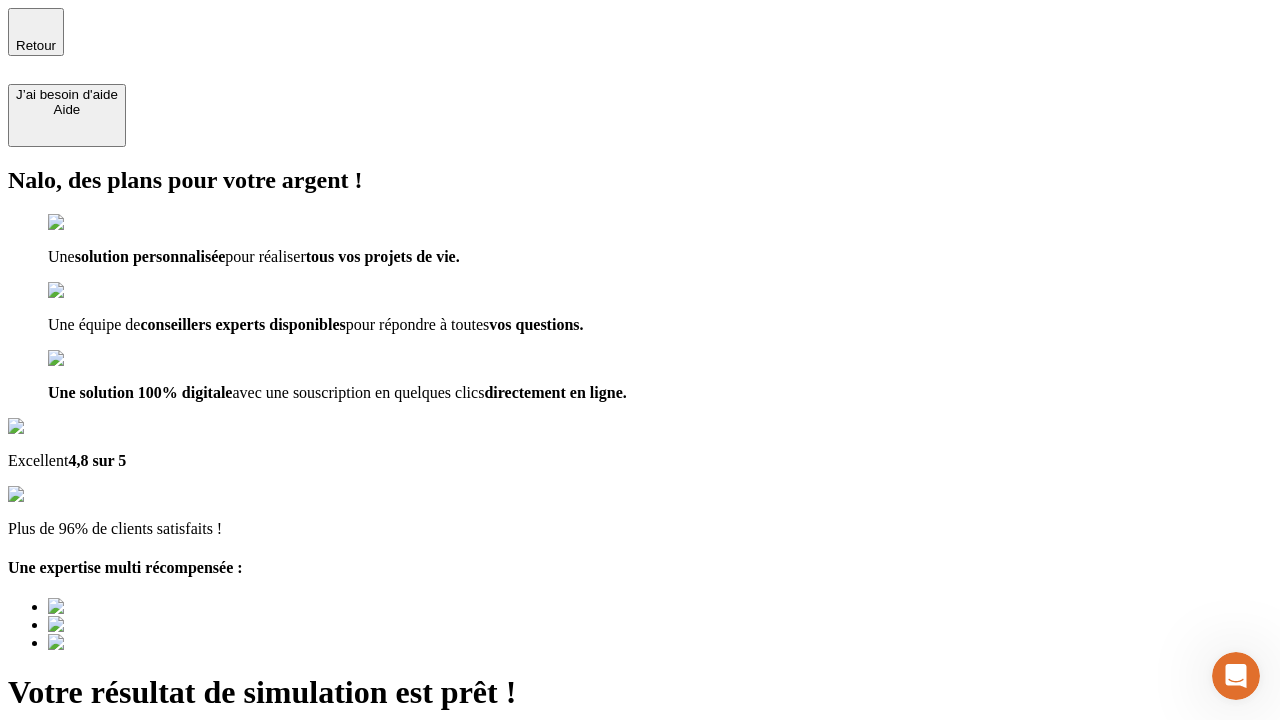 click on "Découvrir ma simulation" at bounding box center (87, 797) 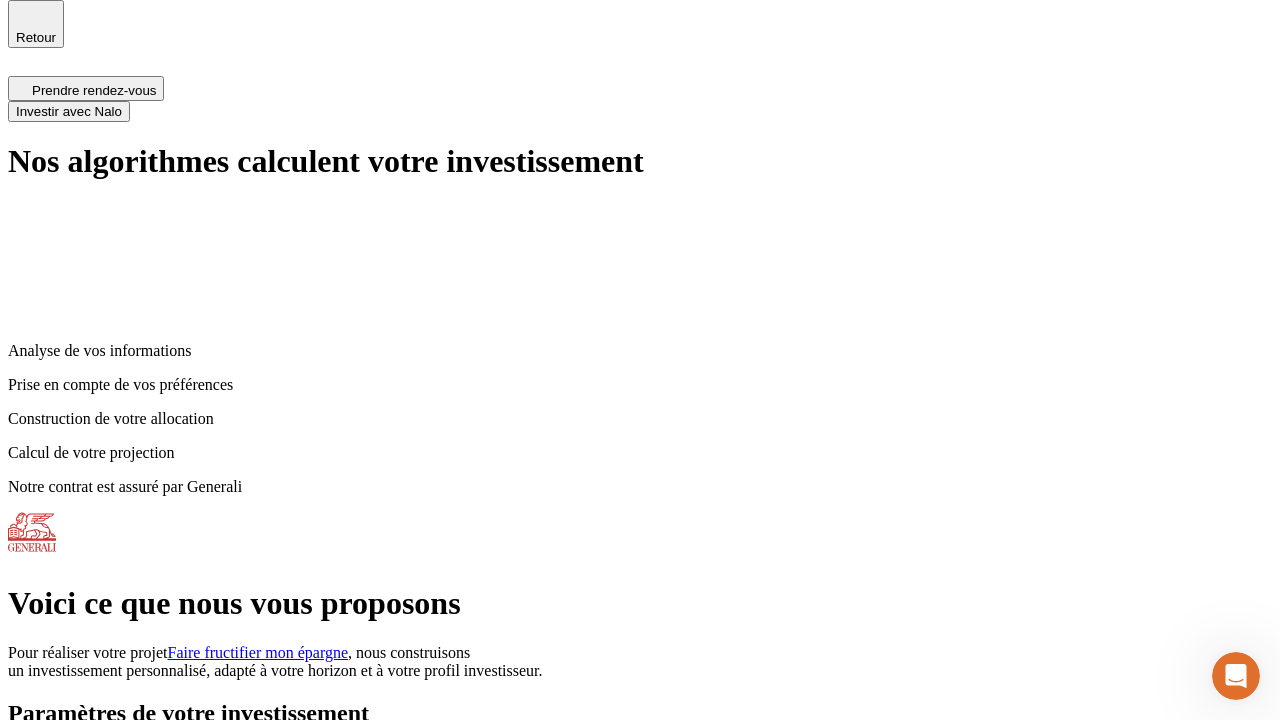 scroll, scrollTop: 0, scrollLeft: 0, axis: both 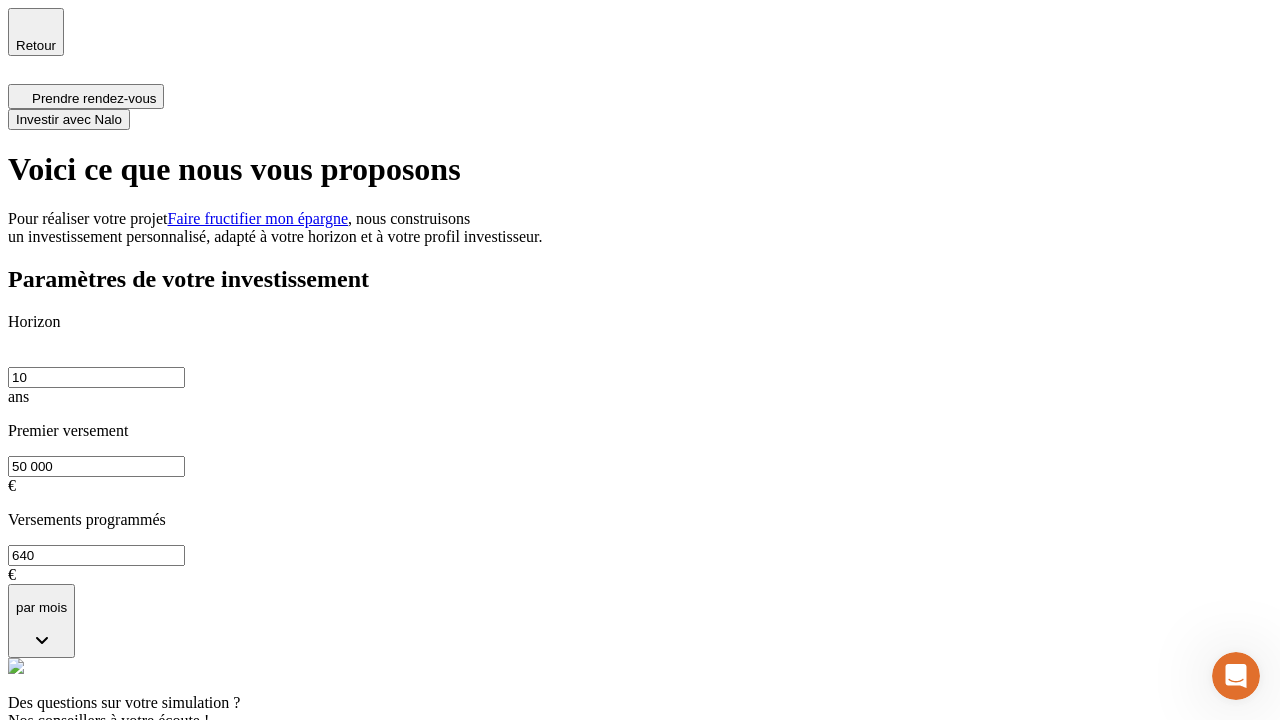 click on "Investir avec Nalo" at bounding box center (69, 119) 